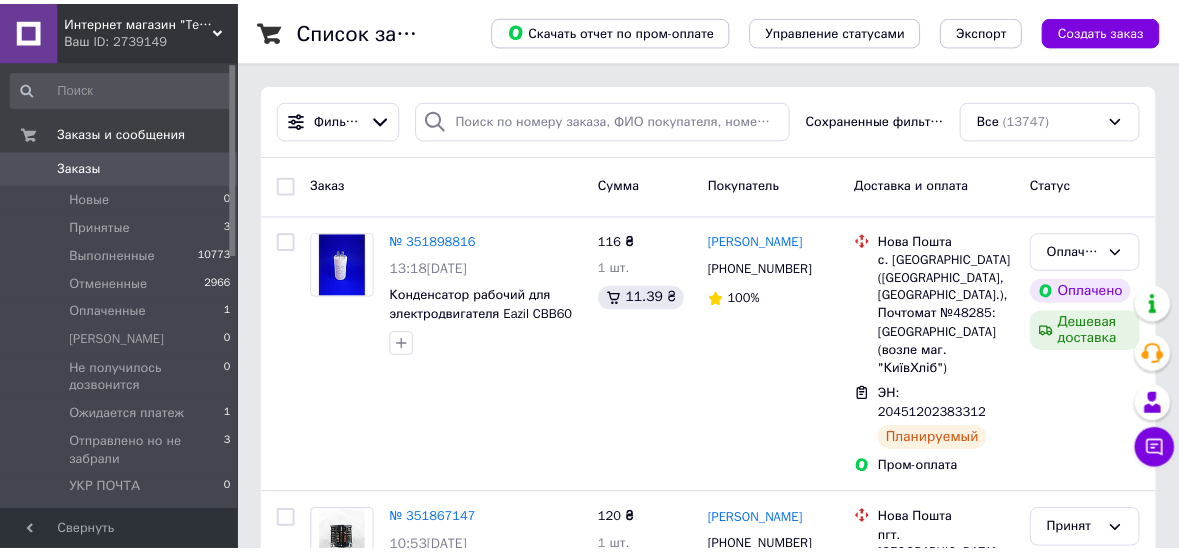 scroll, scrollTop: 0, scrollLeft: 0, axis: both 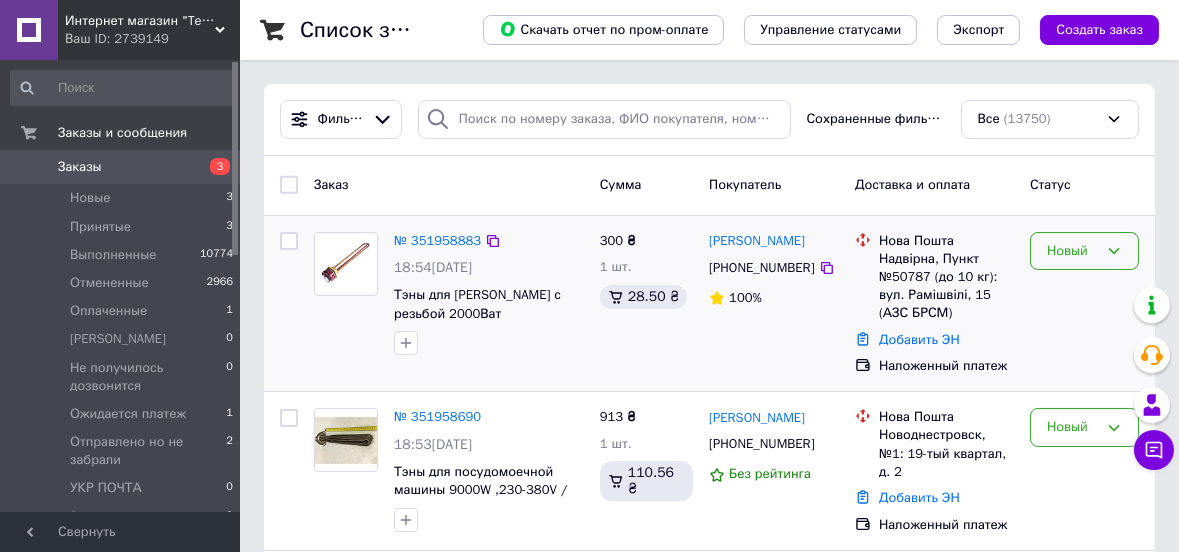 click on "Новый" at bounding box center (1072, 251) 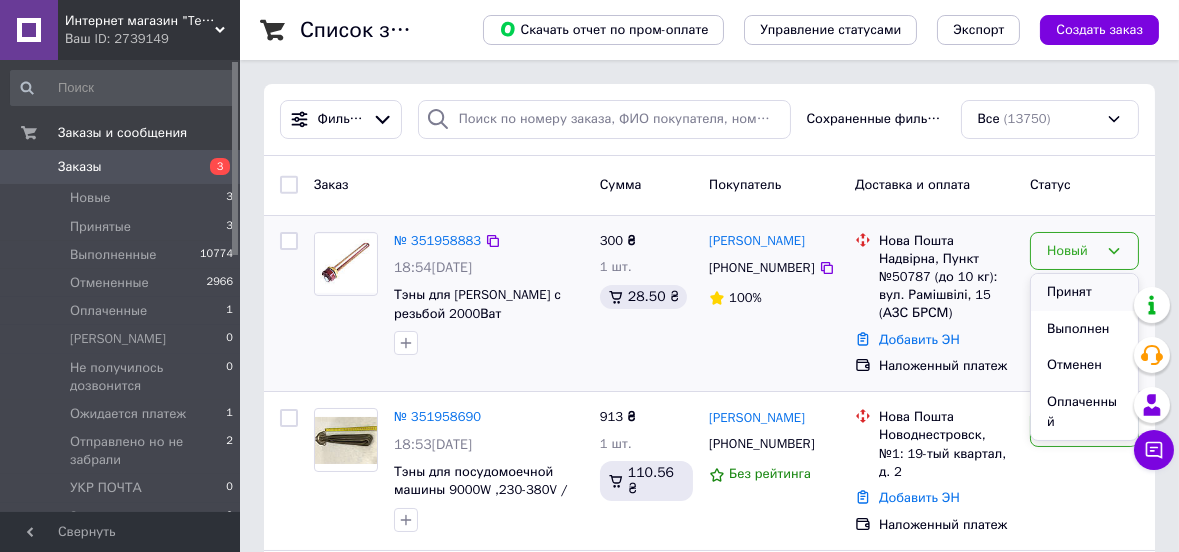 click on "Принят" at bounding box center (1084, 292) 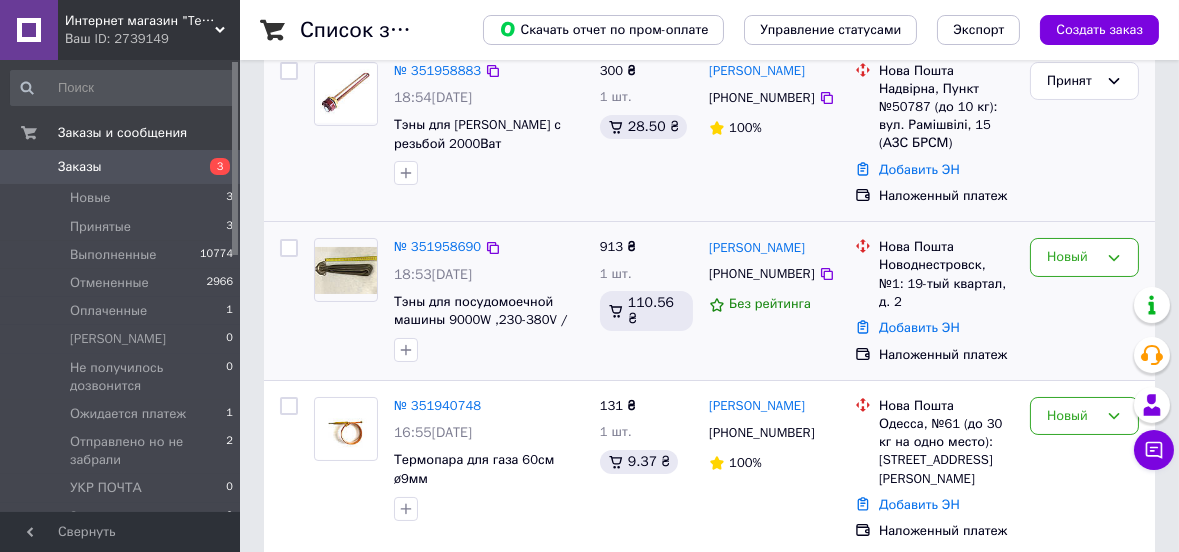 scroll, scrollTop: 181, scrollLeft: 0, axis: vertical 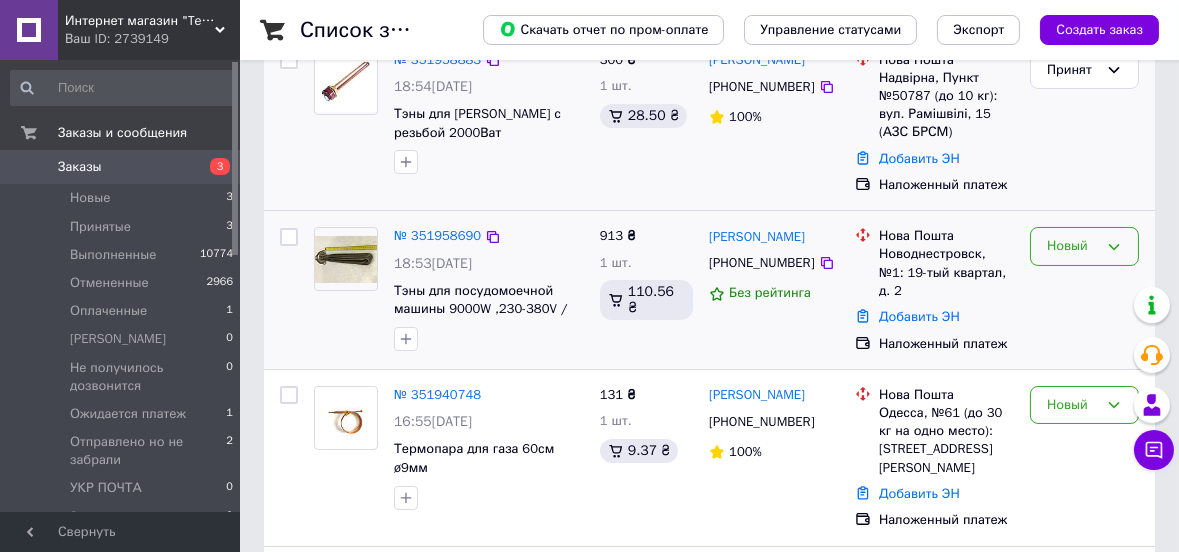 click on "Новый" at bounding box center (1072, 246) 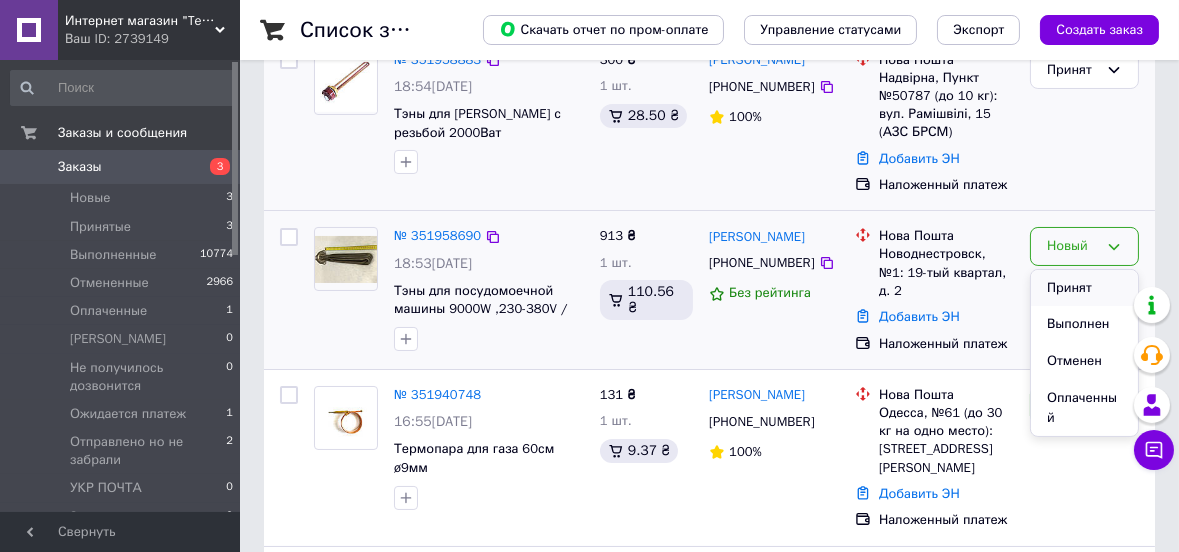 click on "Принят" at bounding box center (1084, 288) 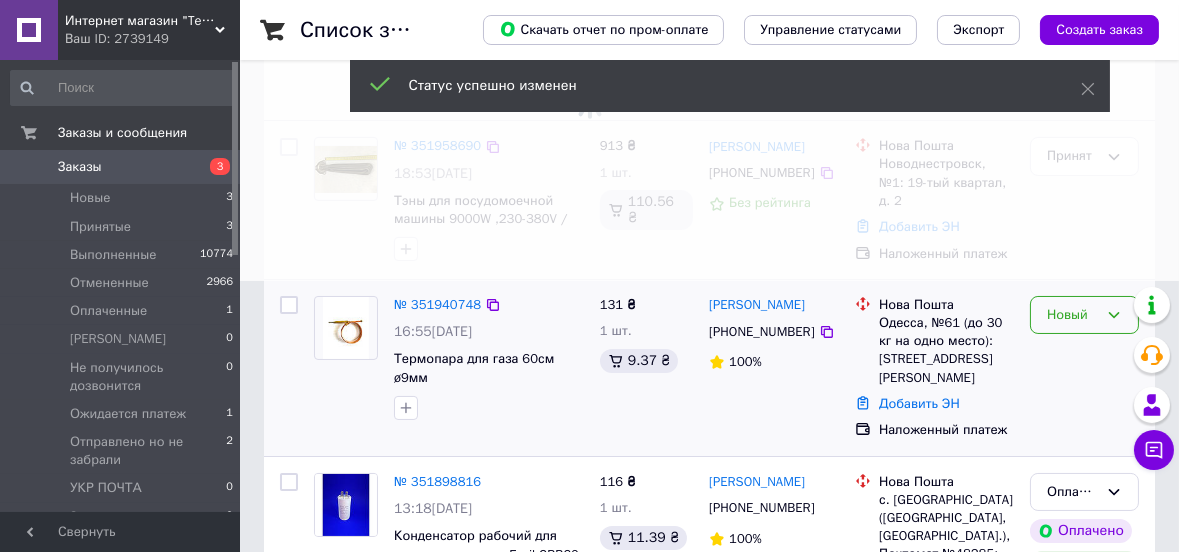 scroll, scrollTop: 272, scrollLeft: 0, axis: vertical 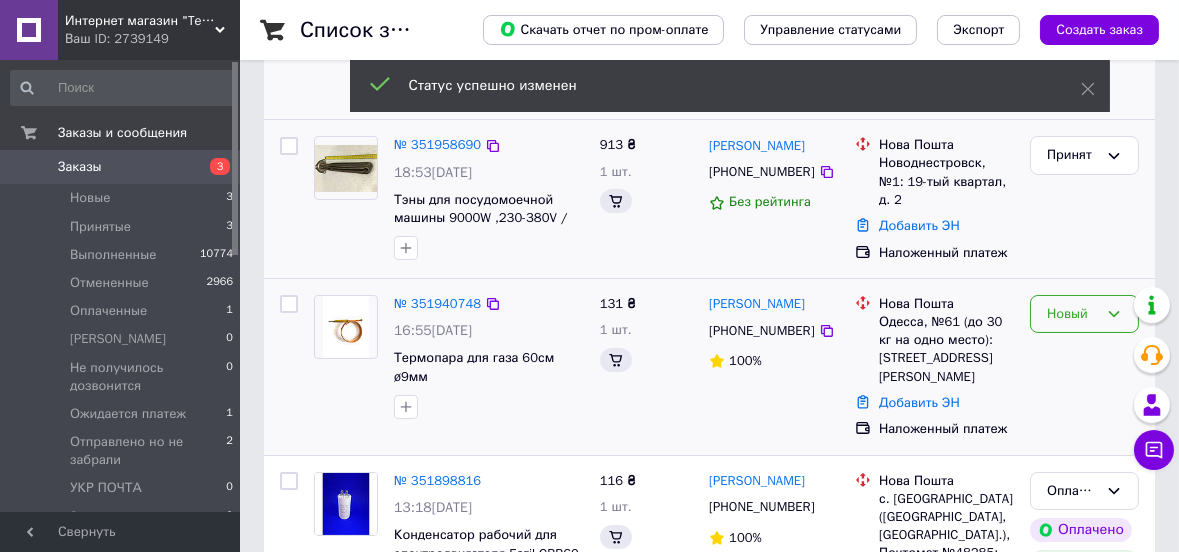 click on "Новый" at bounding box center [1072, 314] 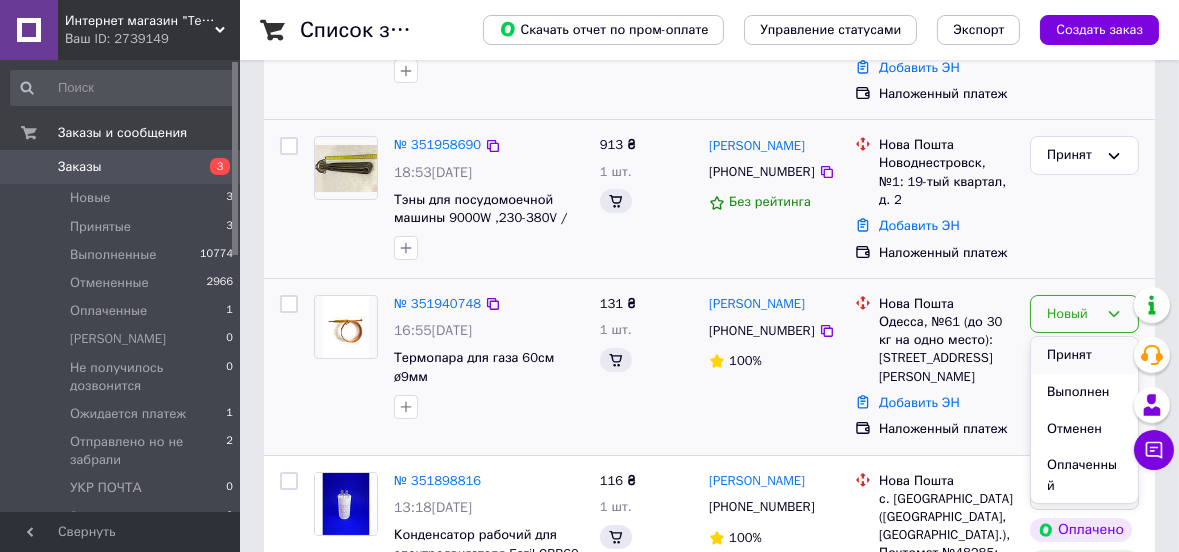 click on "Принят" at bounding box center [1084, 355] 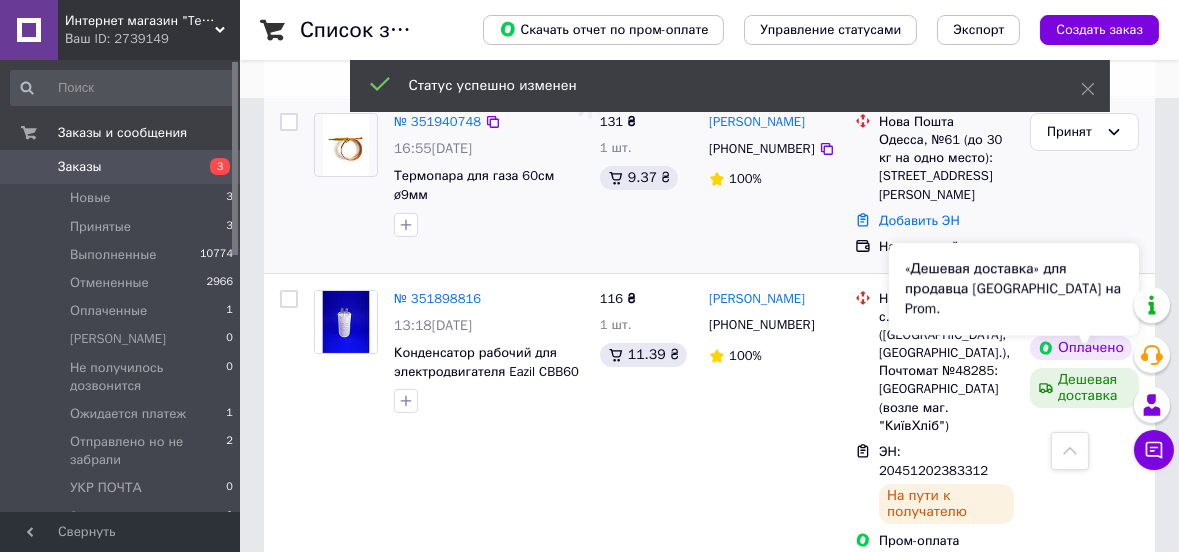 scroll, scrollTop: 545, scrollLeft: 0, axis: vertical 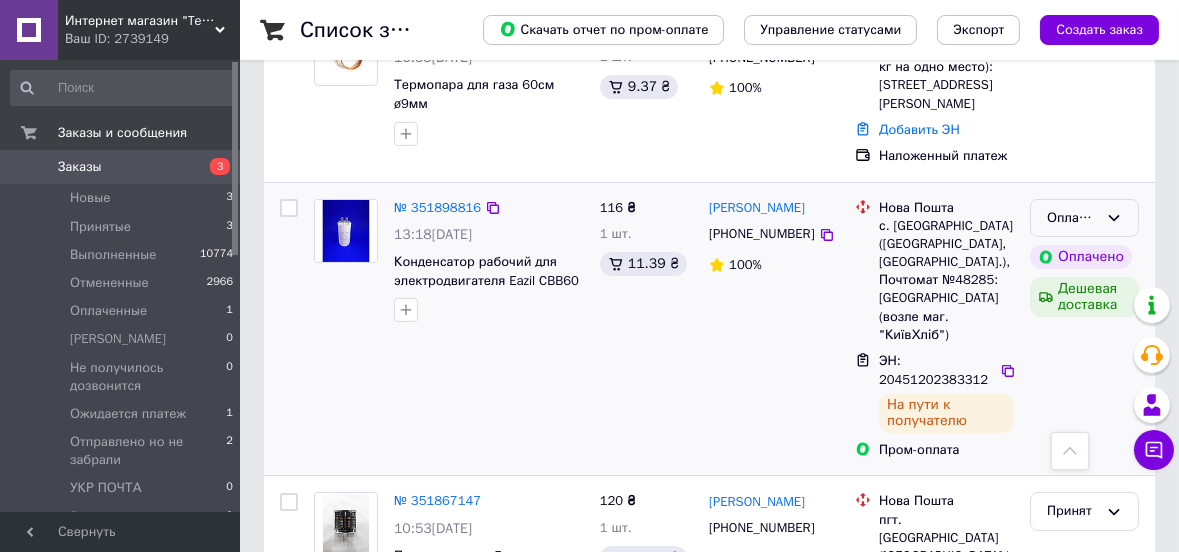 click on "Оплаченный" at bounding box center (1072, 218) 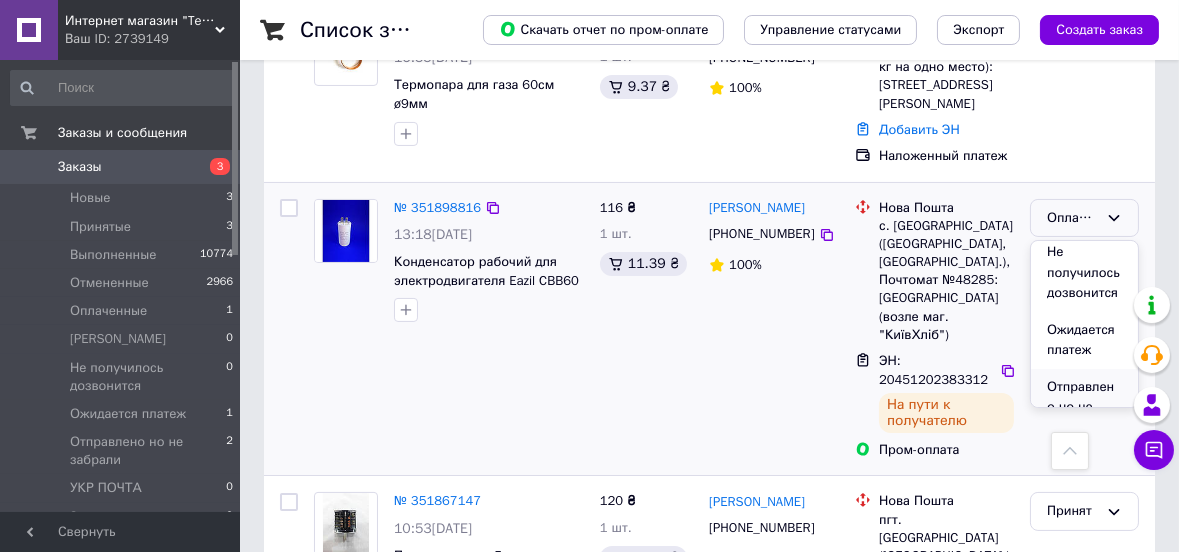 scroll, scrollTop: 250, scrollLeft: 0, axis: vertical 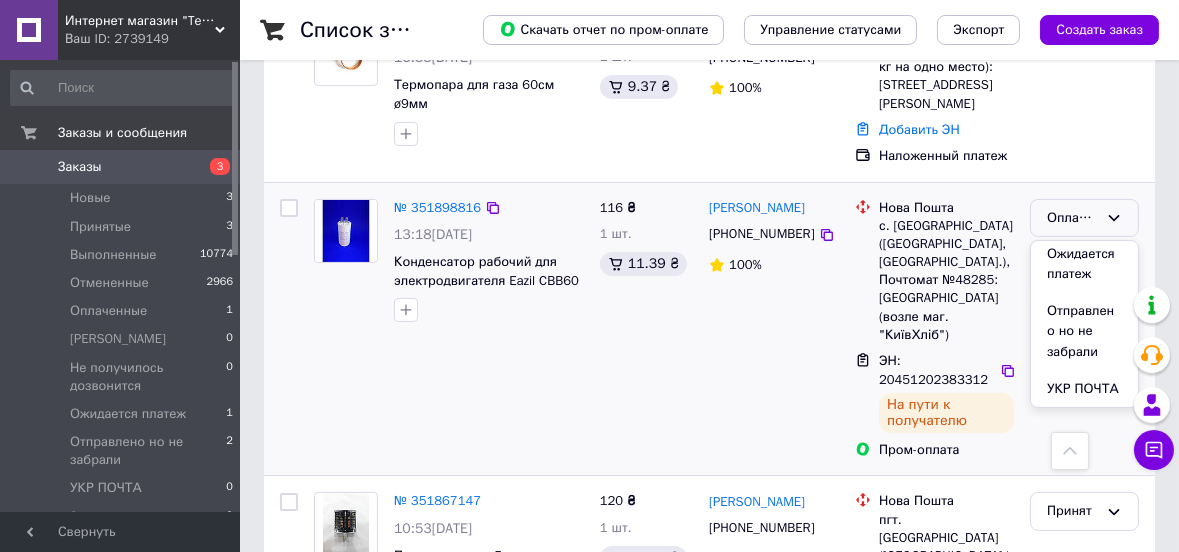 click on "Отправлено но не забрали" at bounding box center [1084, 332] 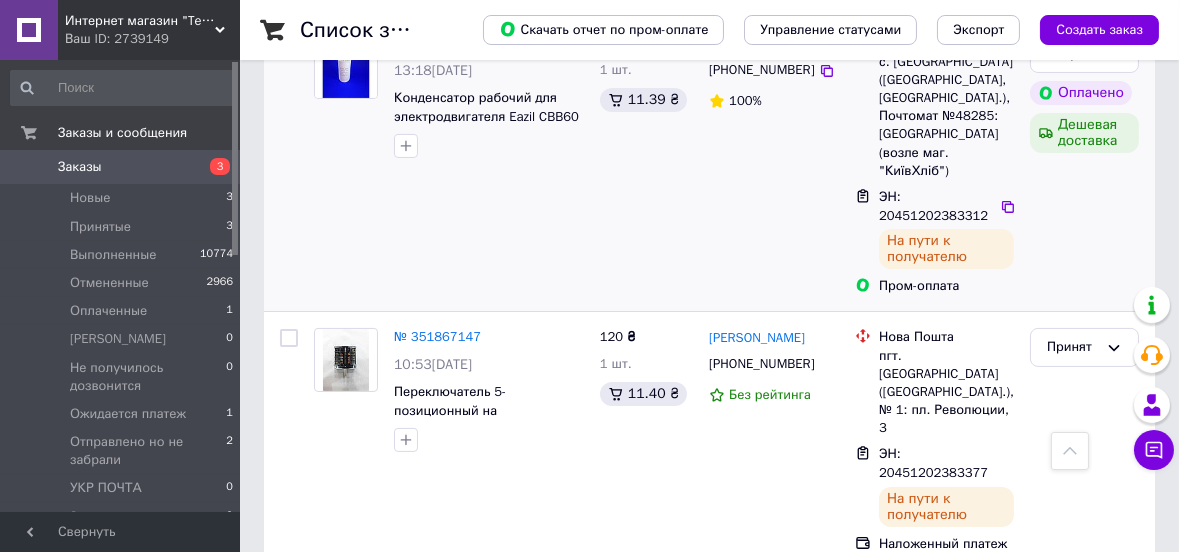 scroll, scrollTop: 727, scrollLeft: 0, axis: vertical 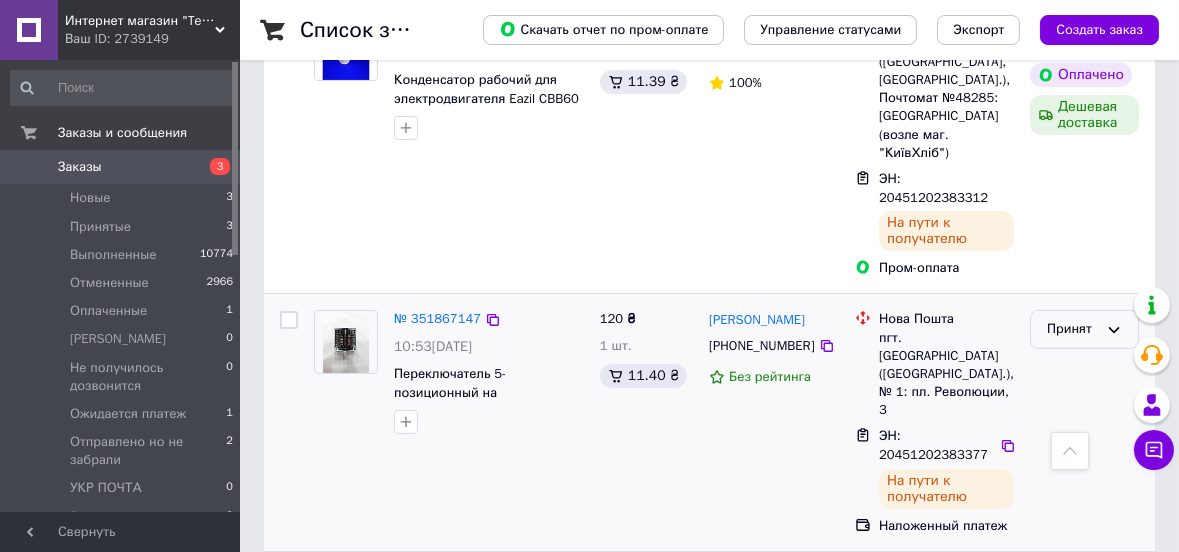click on "Принят" at bounding box center (1072, 329) 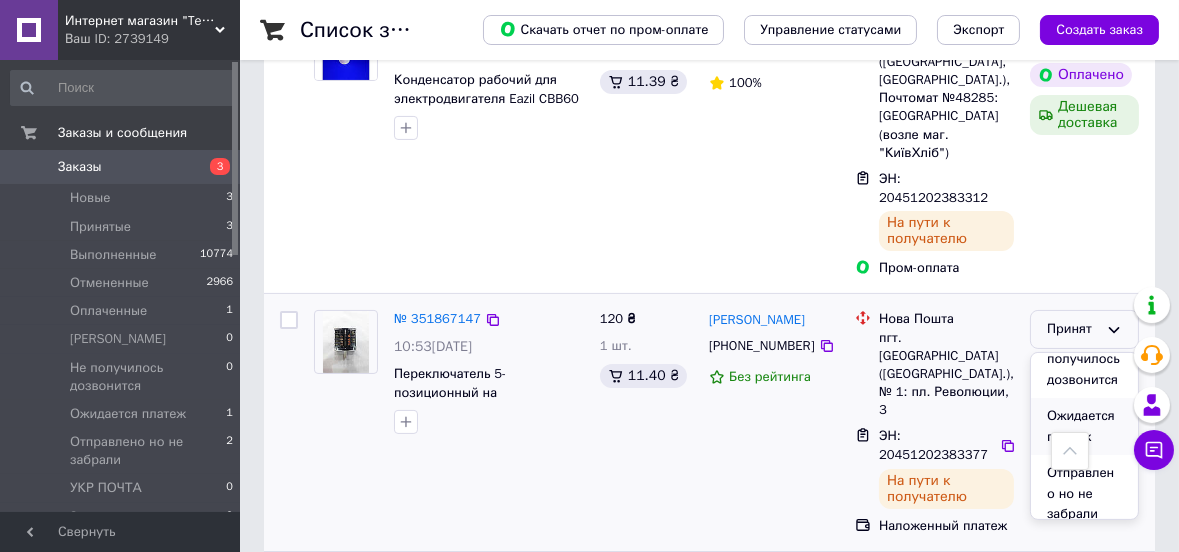 scroll, scrollTop: 270, scrollLeft: 0, axis: vertical 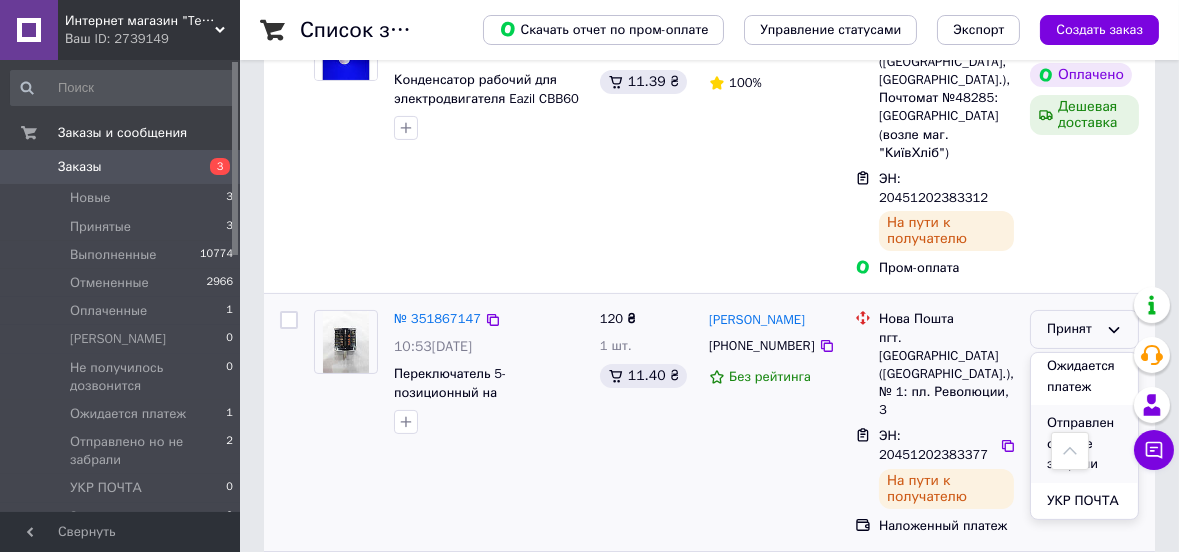 click on "Отправлено но не забрали" at bounding box center (1084, 444) 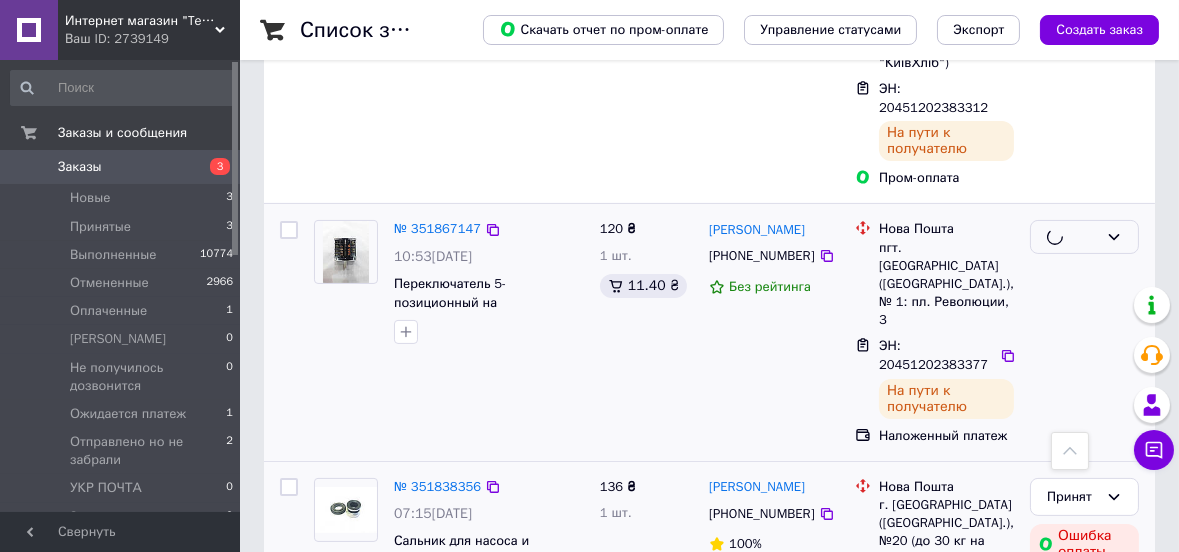 scroll, scrollTop: 1000, scrollLeft: 0, axis: vertical 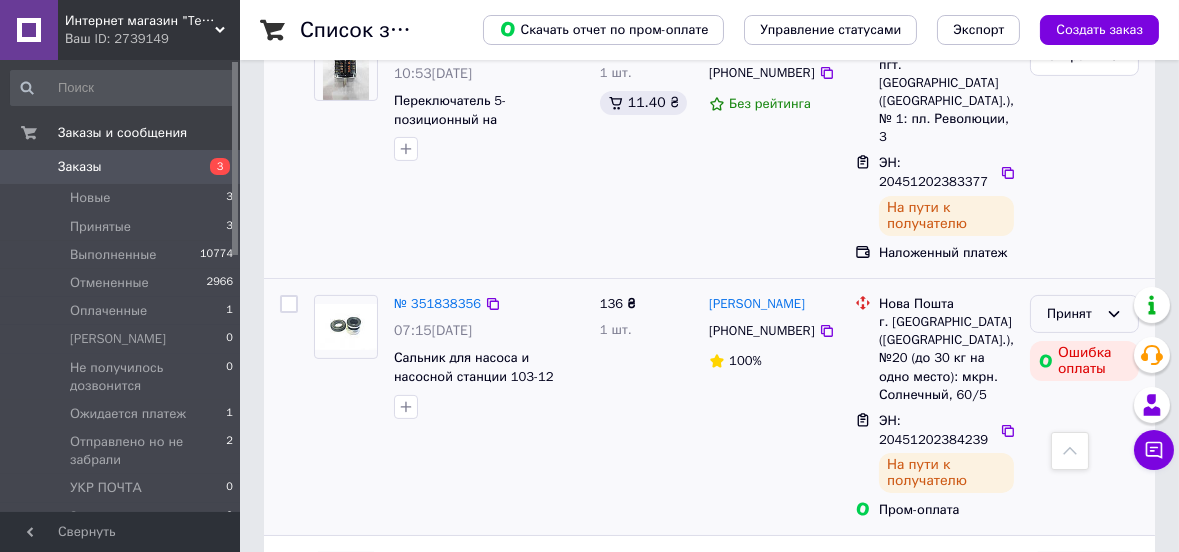 click on "Принят" at bounding box center [1072, 314] 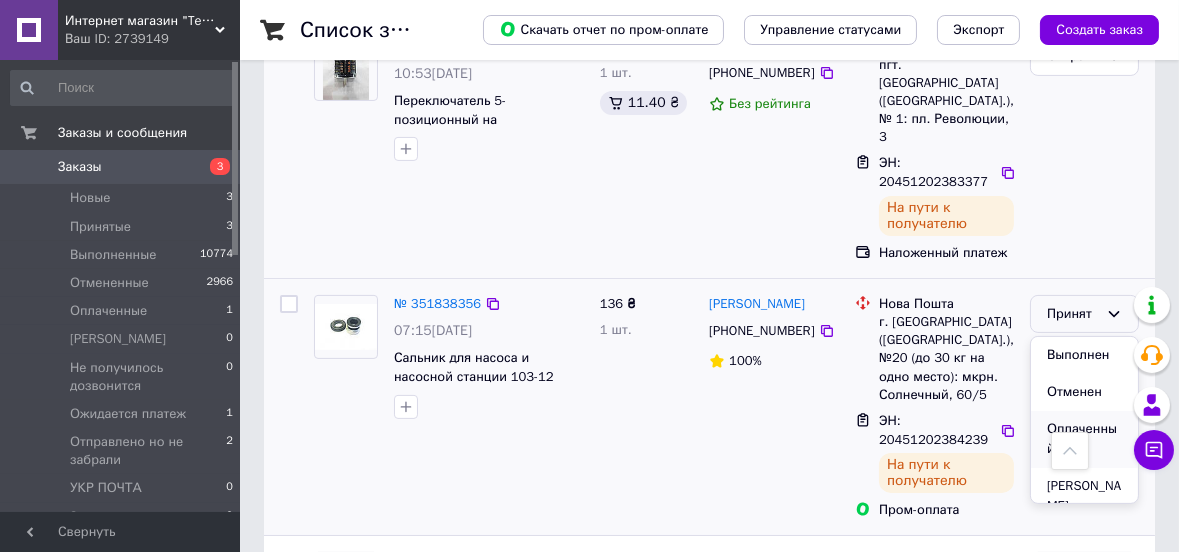 scroll, scrollTop: 270, scrollLeft: 0, axis: vertical 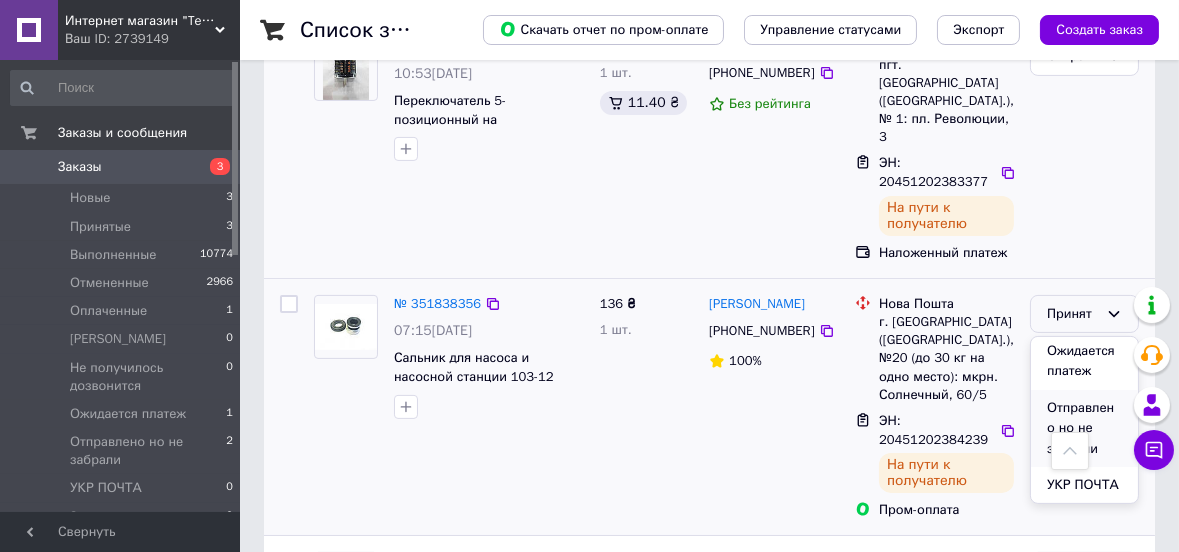 click on "Отправлено но не забрали" at bounding box center (1084, 429) 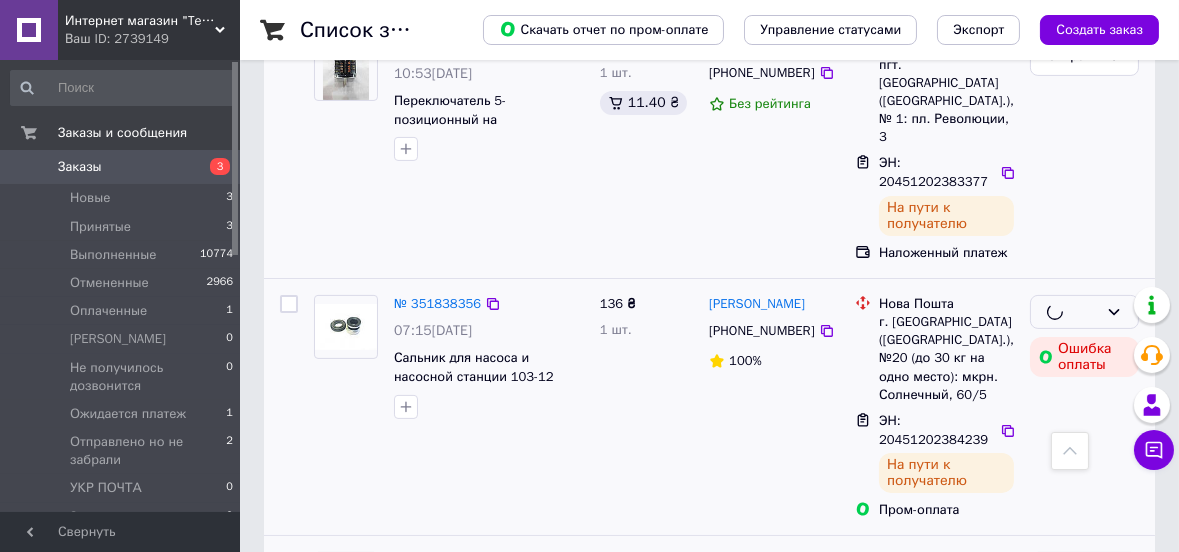 scroll, scrollTop: 1181, scrollLeft: 0, axis: vertical 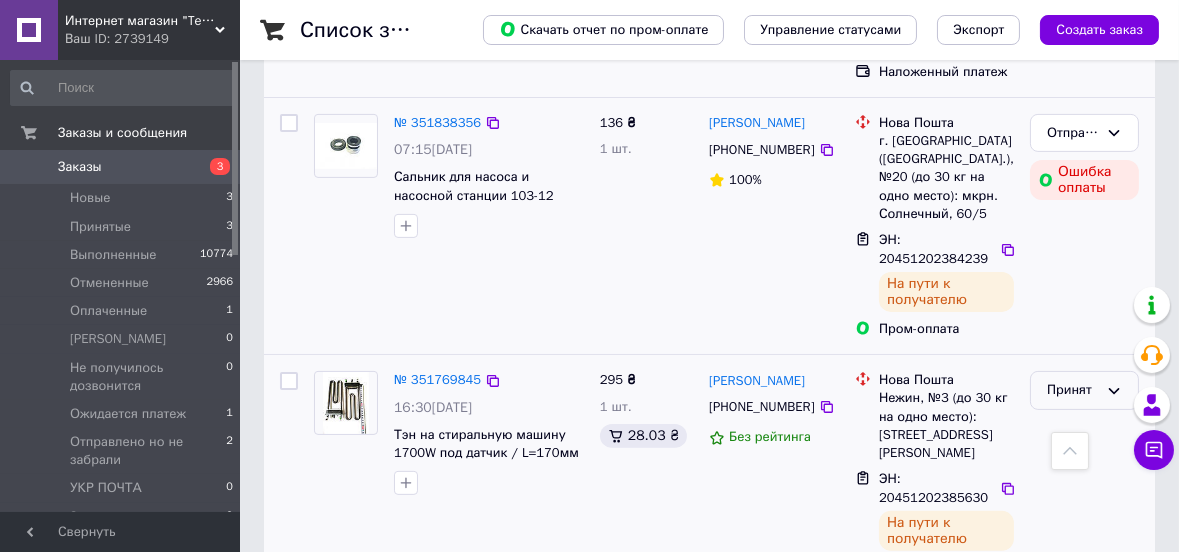 click on "Принят" at bounding box center (1072, 390) 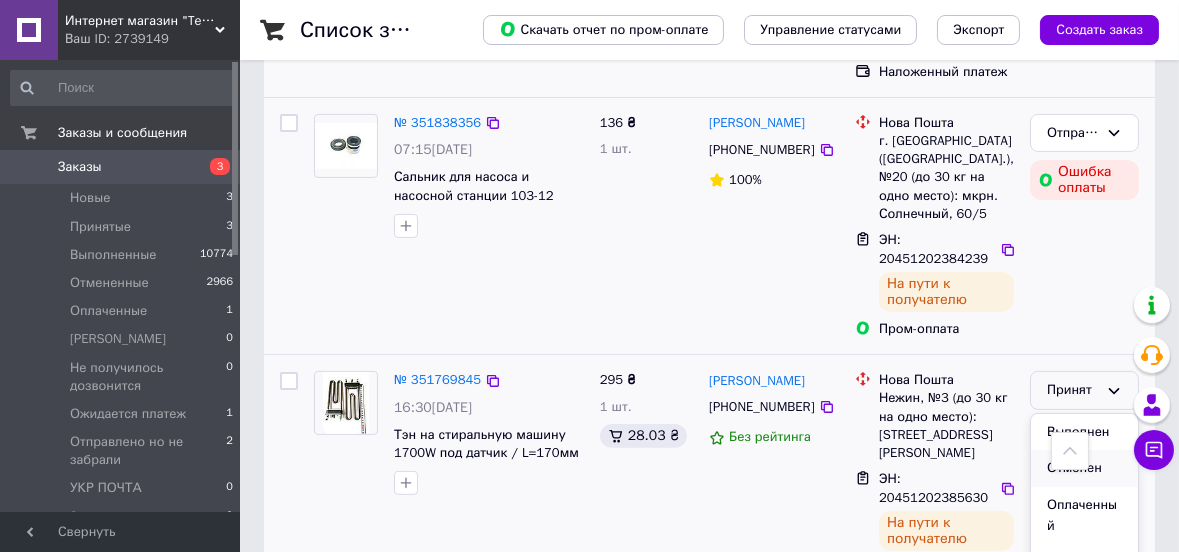 scroll, scrollTop: 270, scrollLeft: 0, axis: vertical 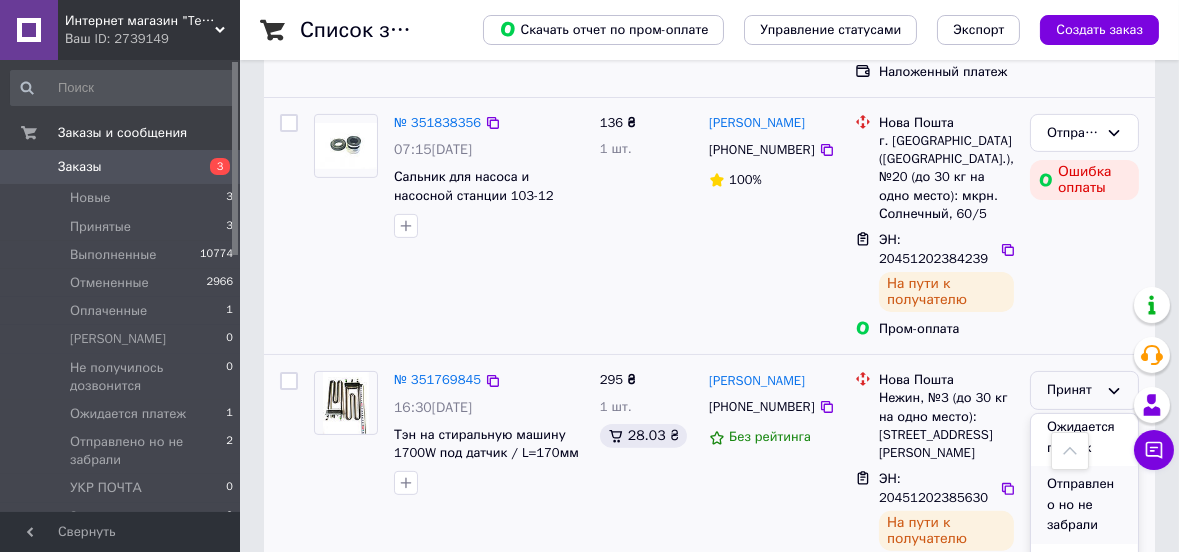 click on "Отправлено но не забрали" at bounding box center [1084, 505] 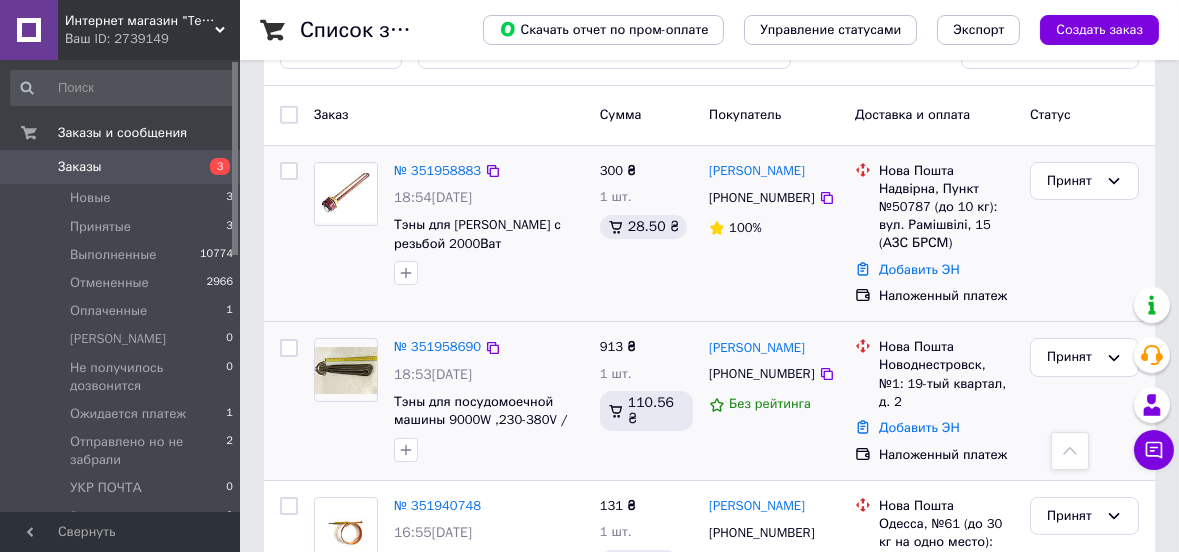 scroll, scrollTop: 0, scrollLeft: 0, axis: both 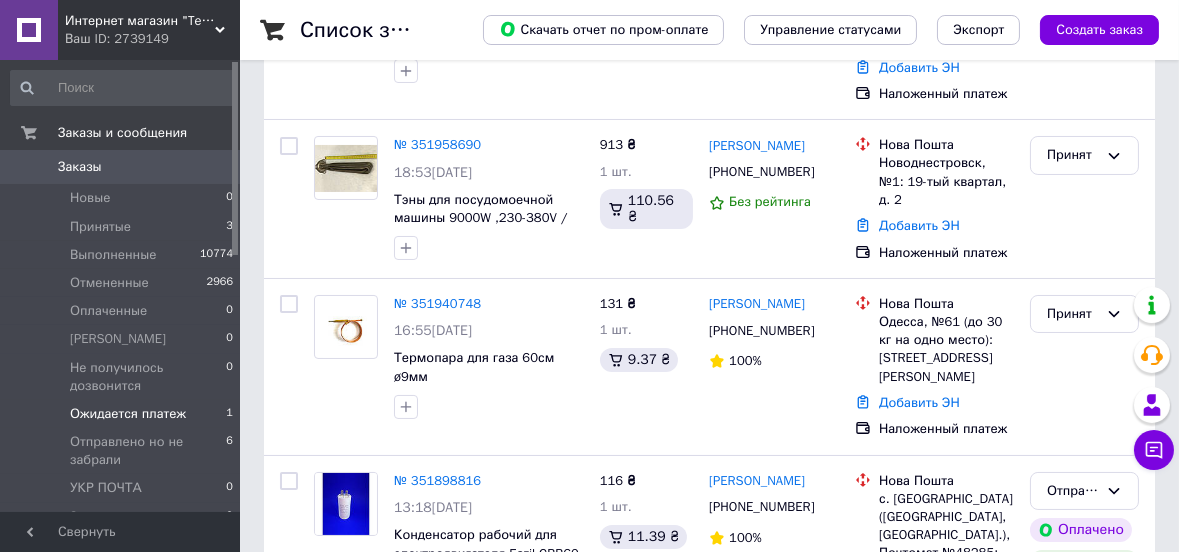 click on "Ожидается платеж" at bounding box center [128, 414] 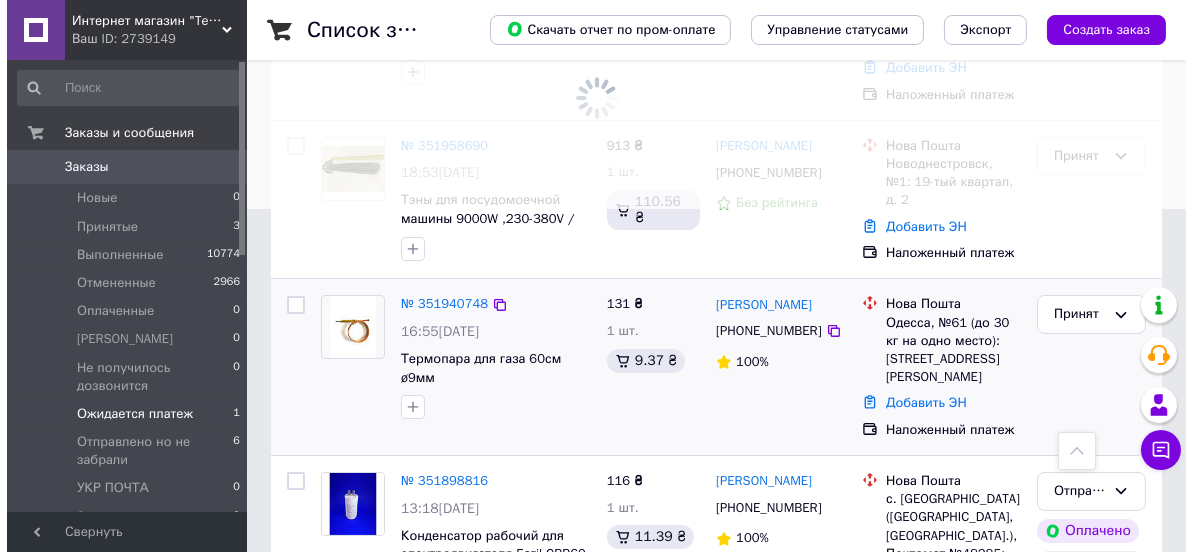scroll, scrollTop: 0, scrollLeft: 0, axis: both 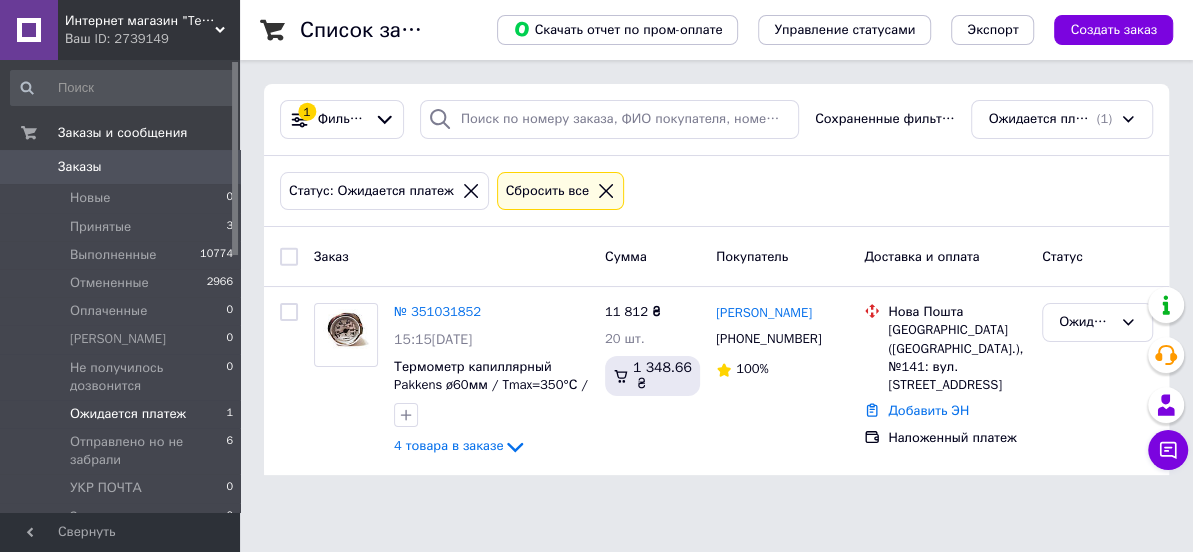 click on "Заказы" at bounding box center (80, 167) 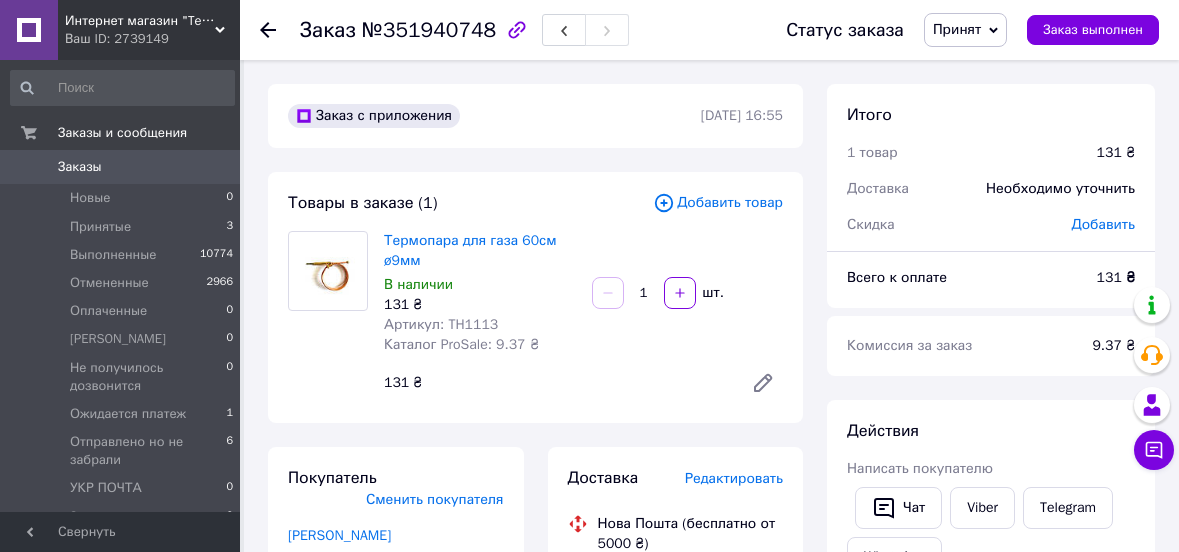 scroll, scrollTop: 0, scrollLeft: 0, axis: both 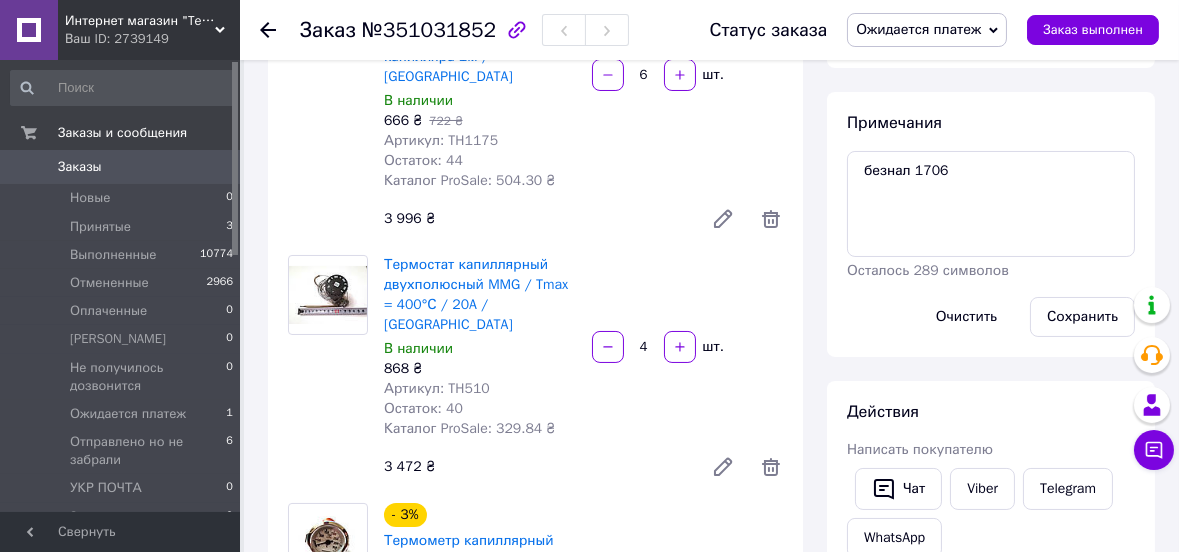 click on "Ожидается платеж" at bounding box center (918, 29) 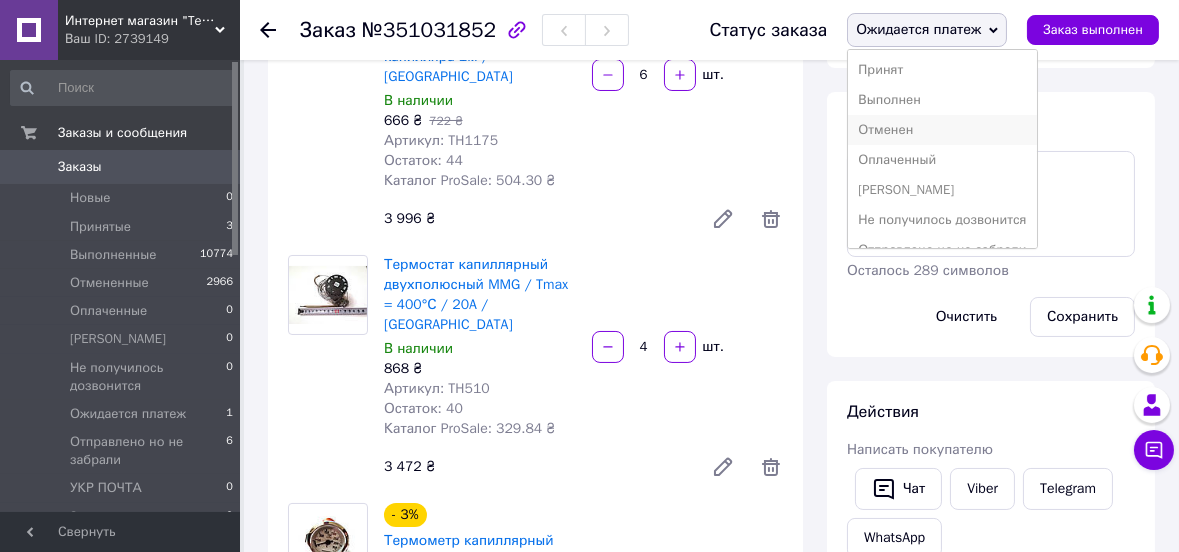 click on "Отменен" at bounding box center (942, 130) 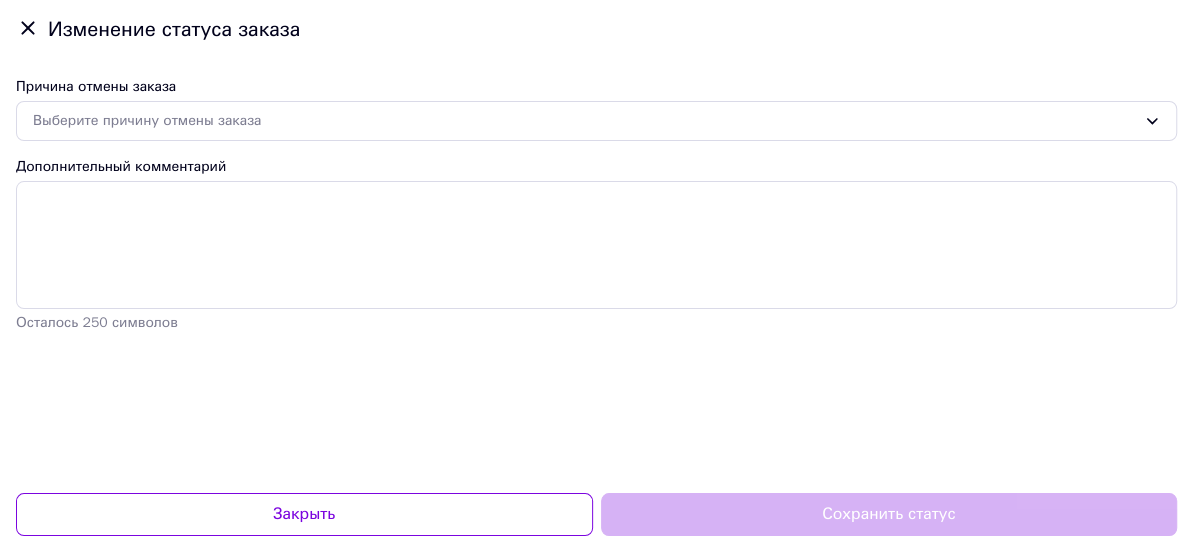 scroll, scrollTop: 196, scrollLeft: 0, axis: vertical 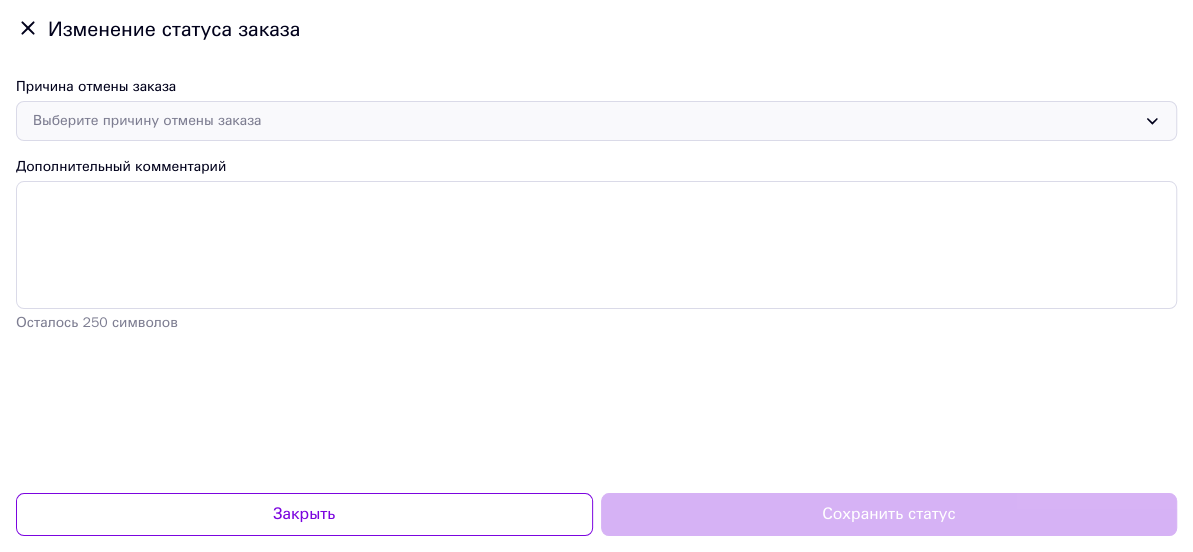 click on "Выберите причину отмены заказа" at bounding box center [584, 121] 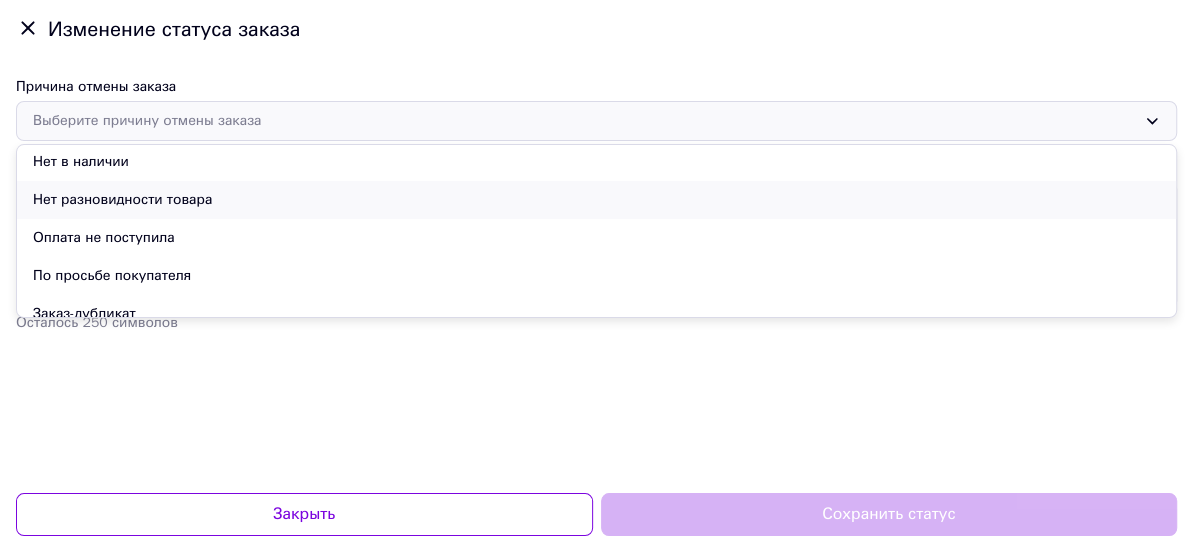 scroll, scrollTop: 93, scrollLeft: 0, axis: vertical 